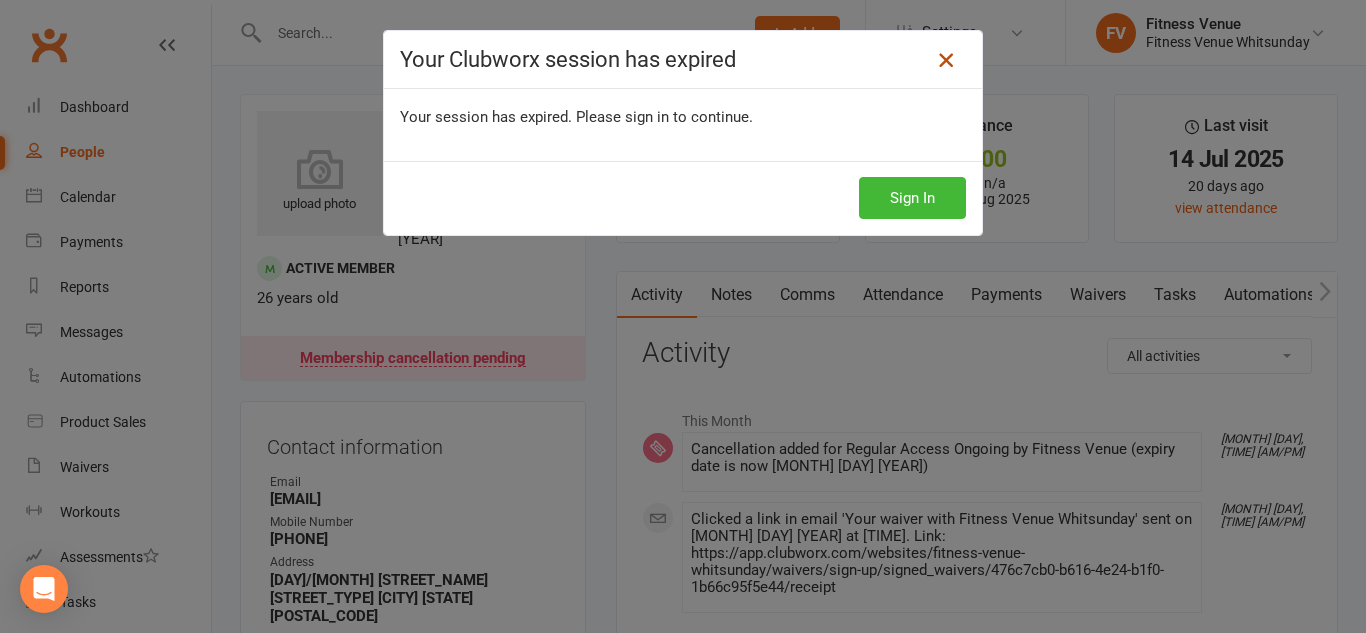 scroll, scrollTop: 0, scrollLeft: 0, axis: both 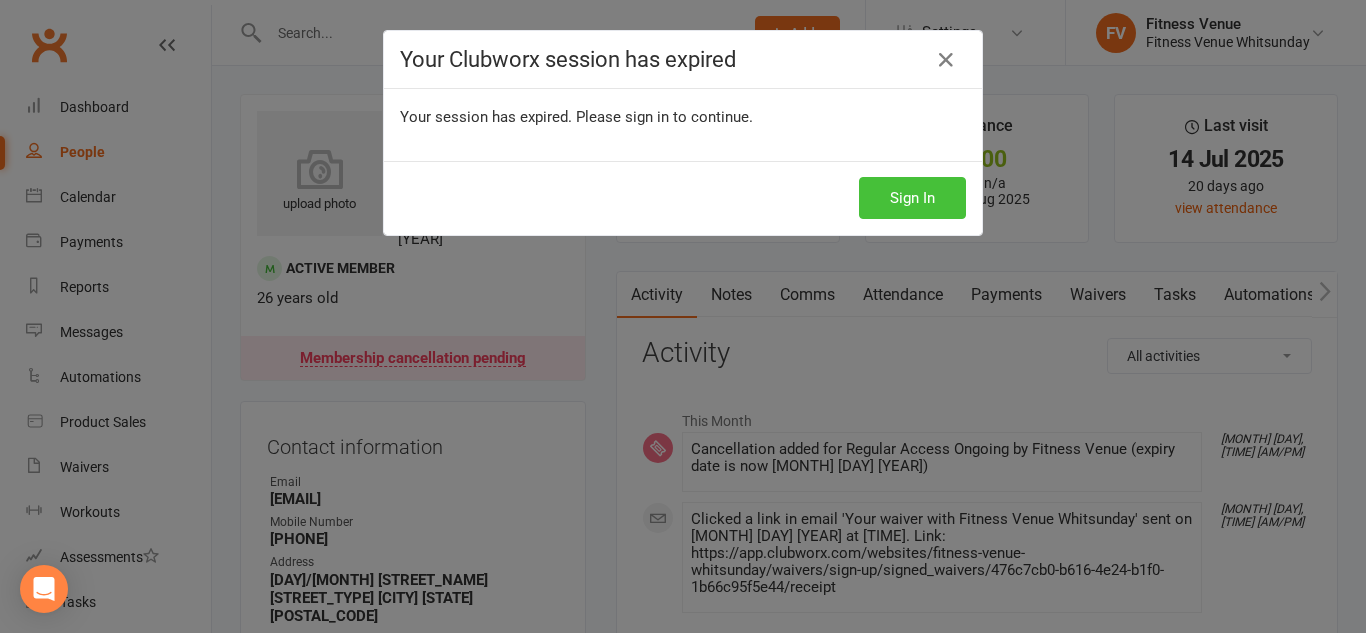 click on "Sign In" at bounding box center (912, 198) 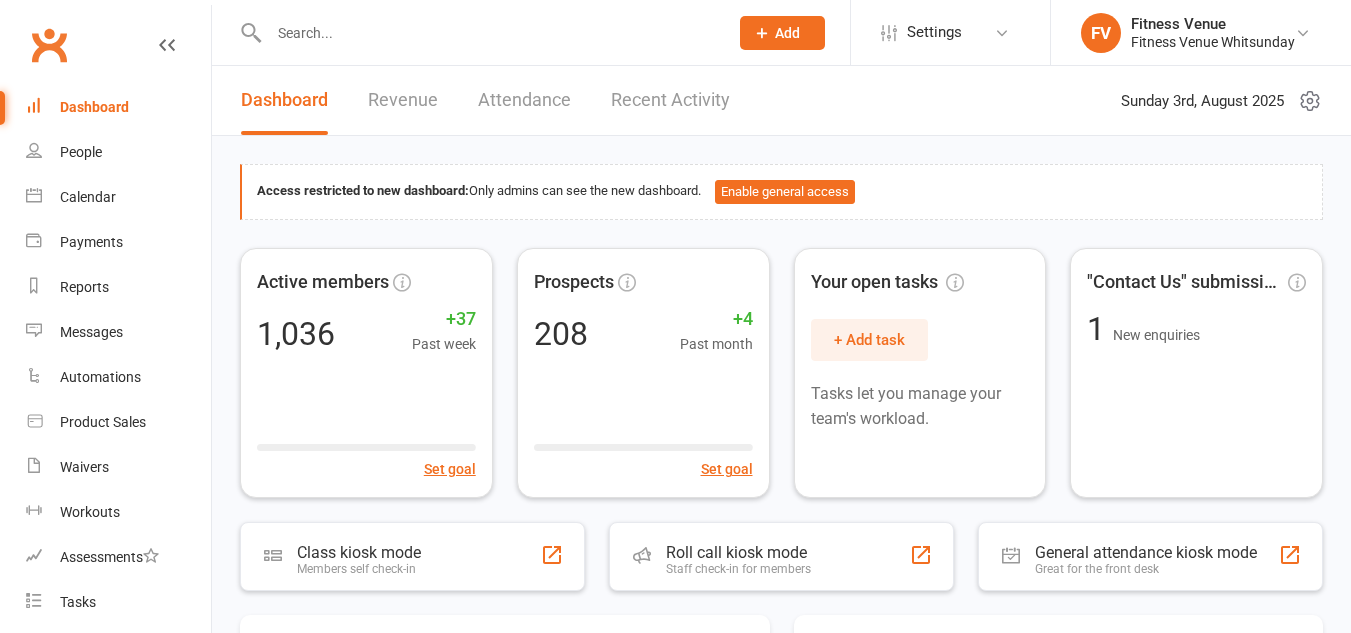 scroll, scrollTop: 0, scrollLeft: 0, axis: both 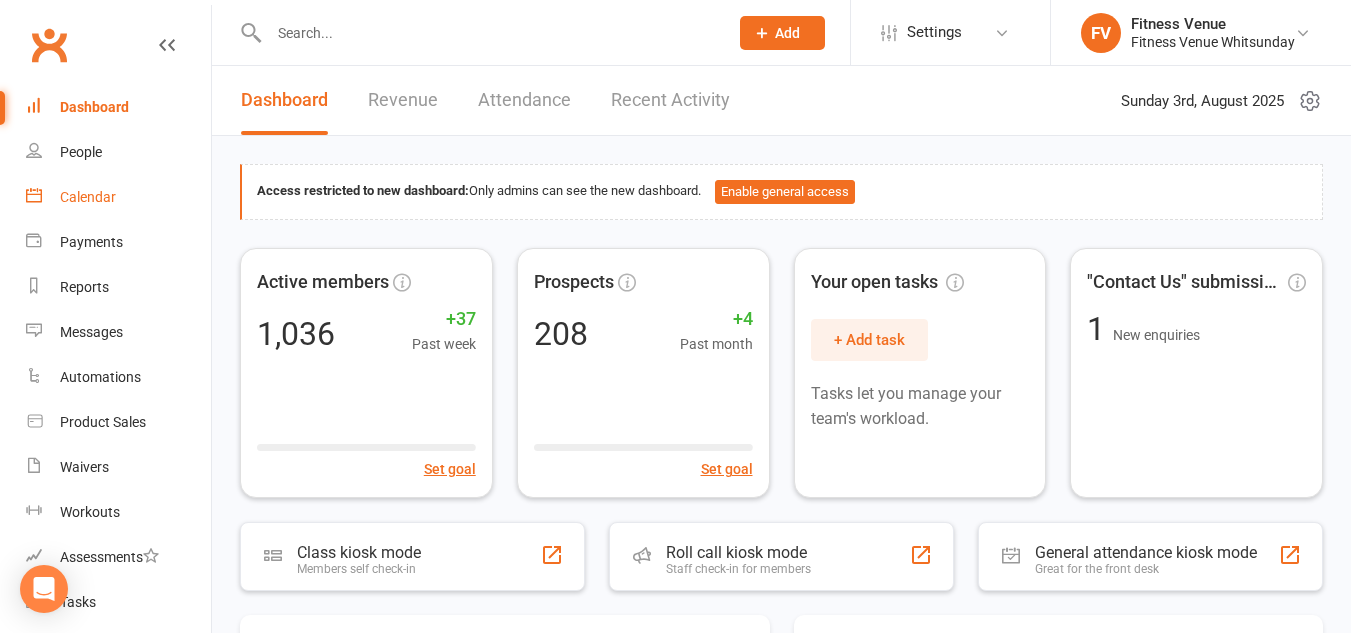 click on "Calendar" at bounding box center [88, 197] 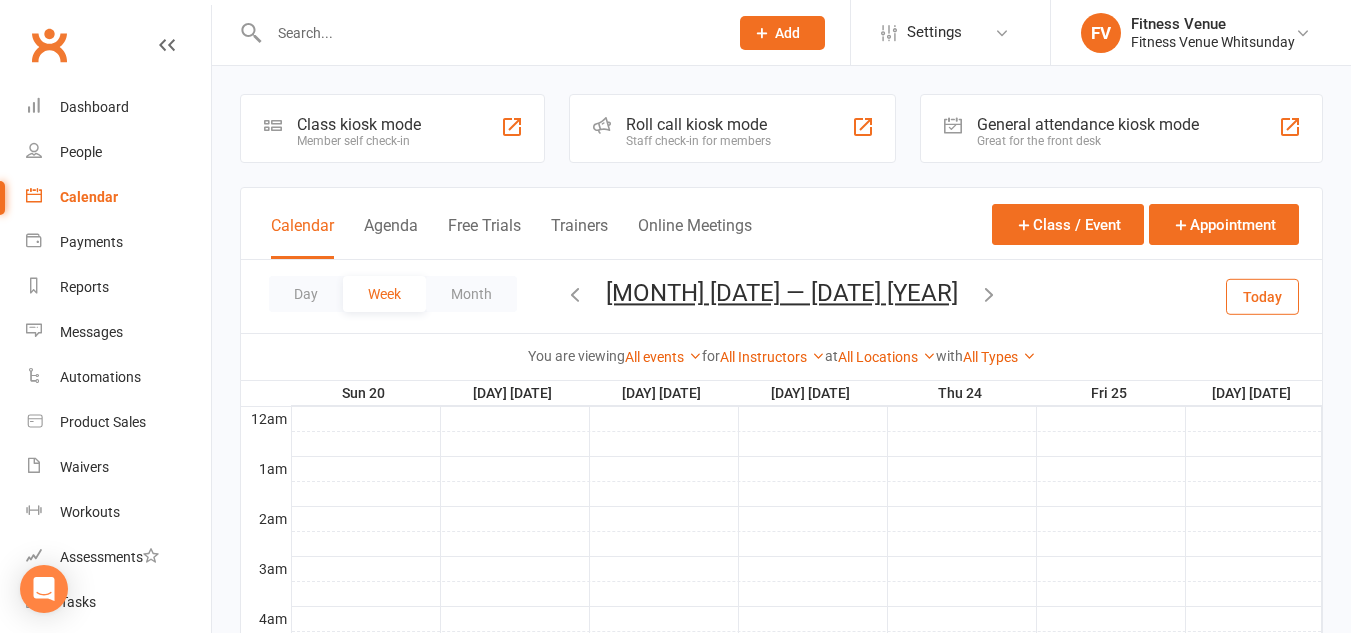 click on "Class kiosk mode" at bounding box center [359, 124] 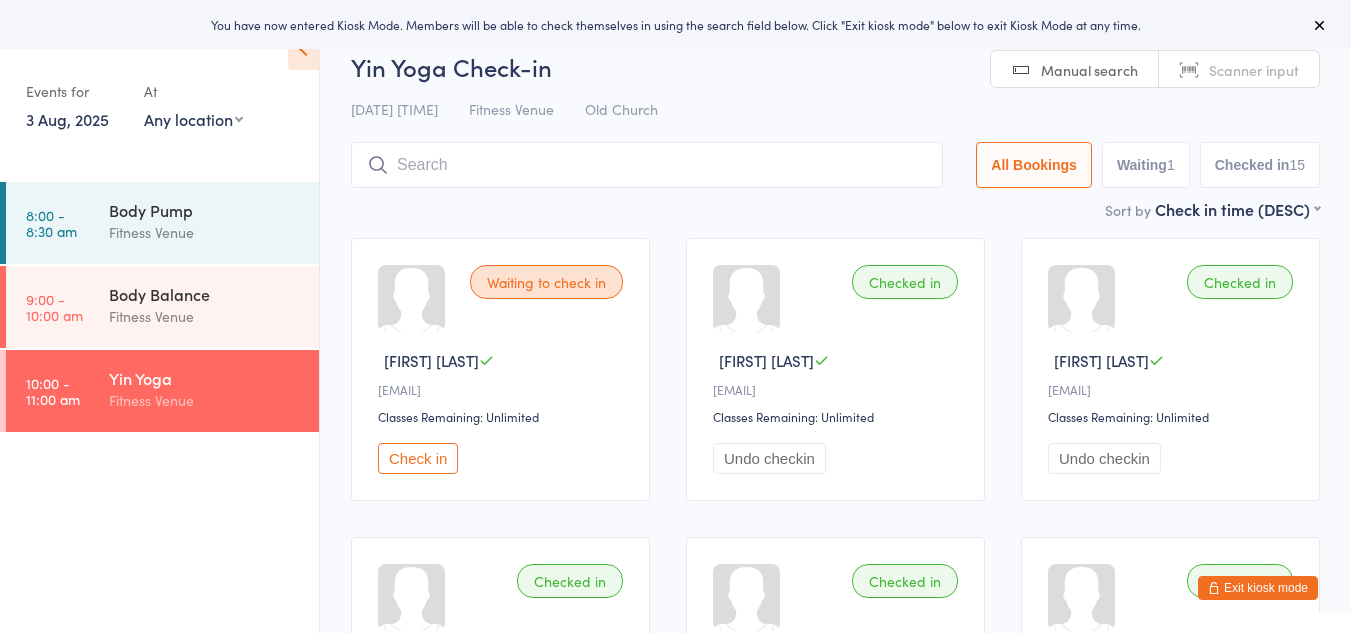scroll, scrollTop: 0, scrollLeft: 0, axis: both 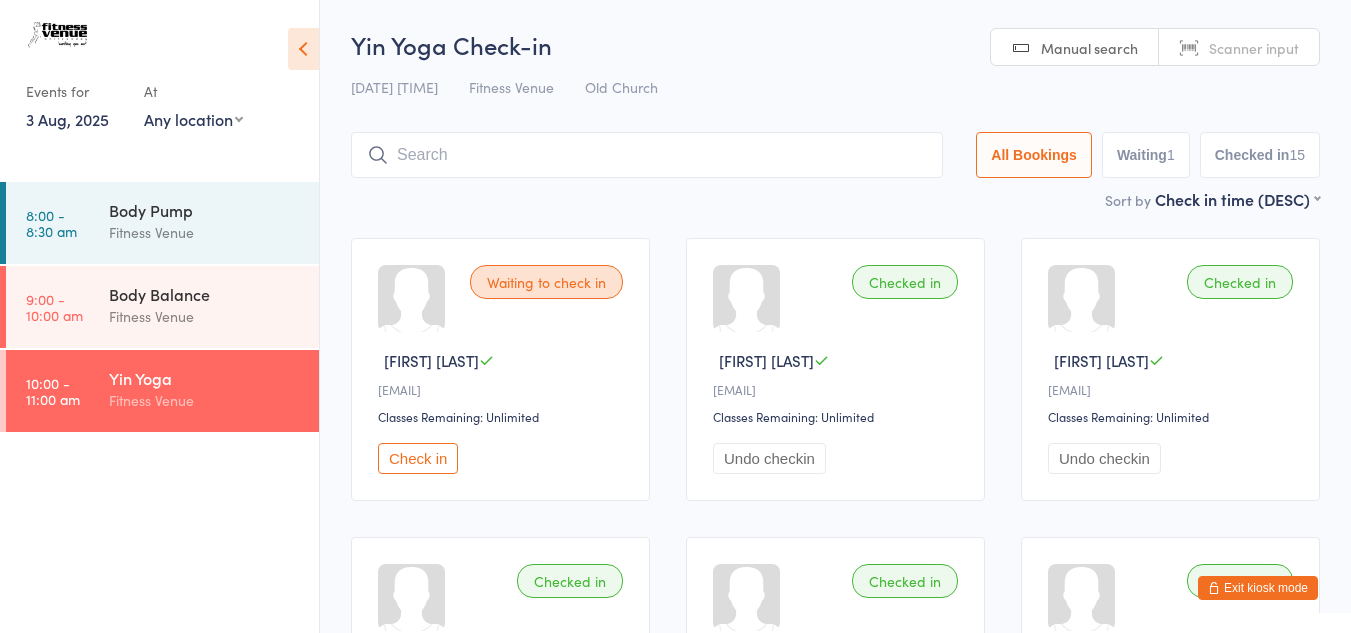 click on "Exit kiosk mode" at bounding box center [1258, 588] 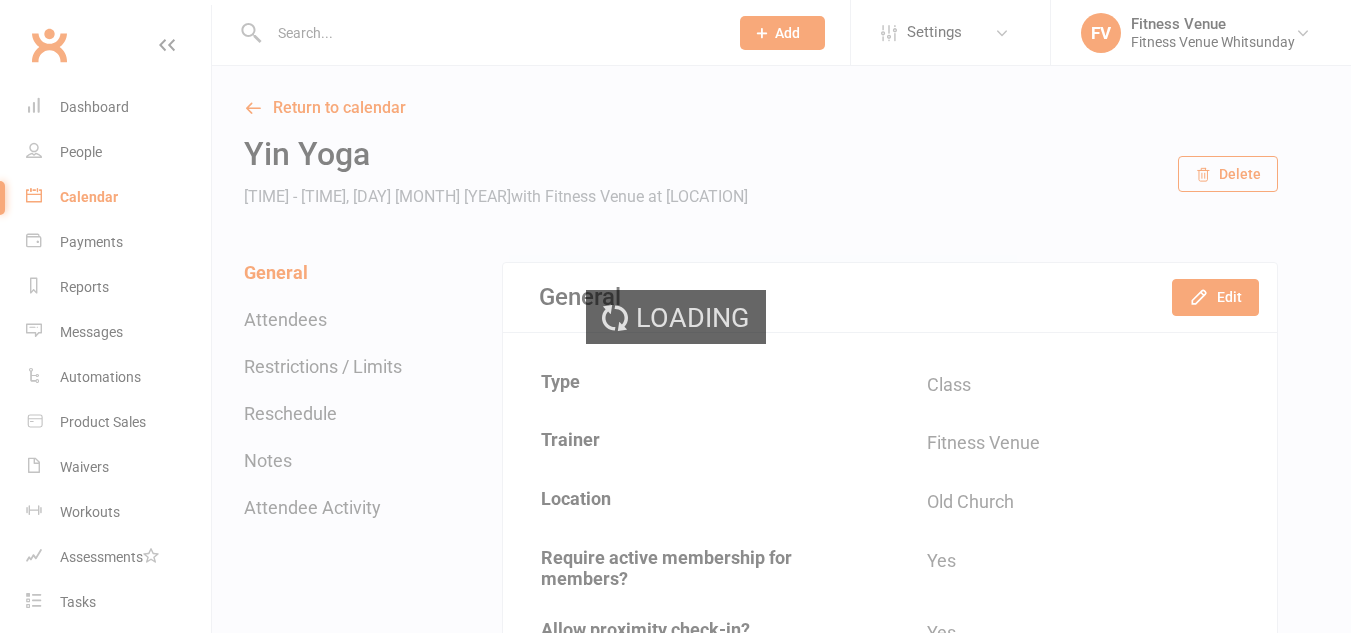 scroll, scrollTop: 0, scrollLeft: 0, axis: both 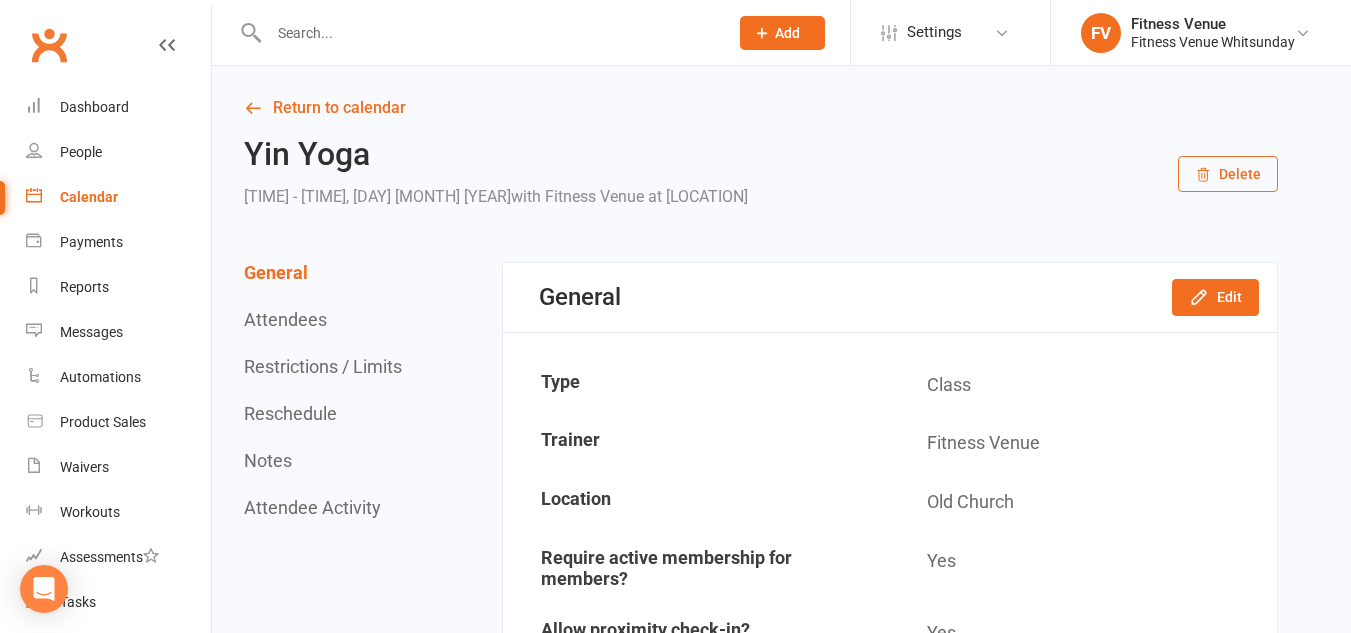 click at bounding box center (488, 33) 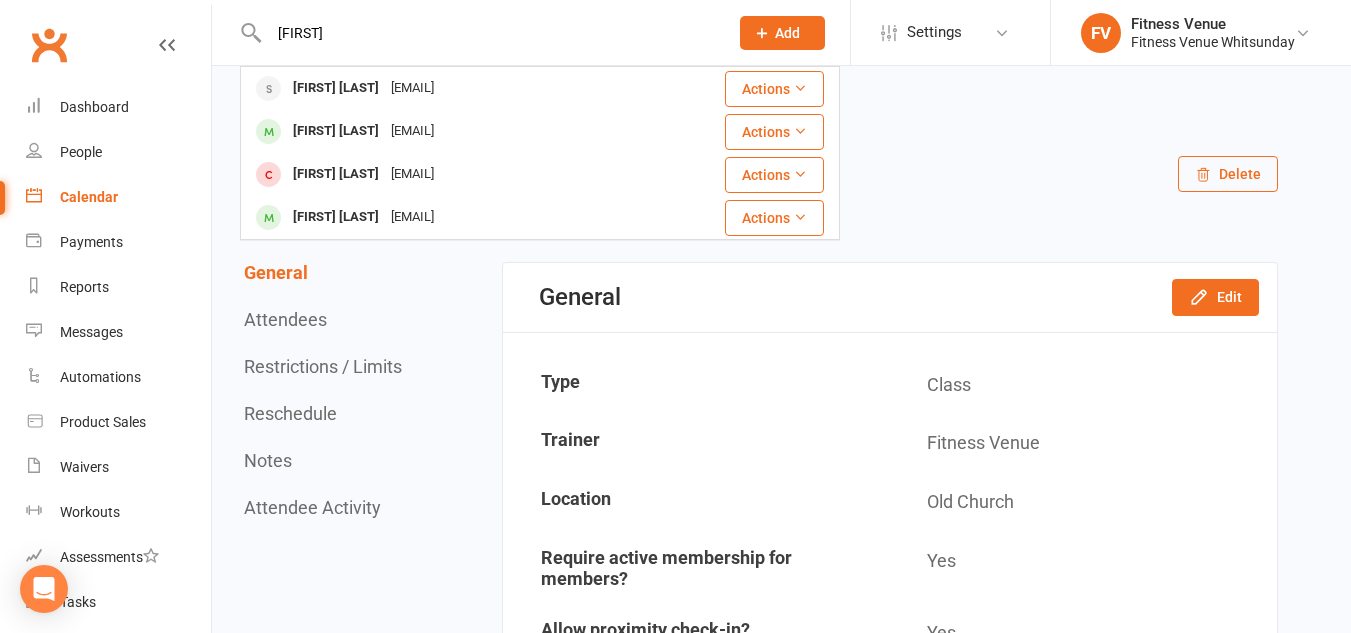 type on "[FIRST]" 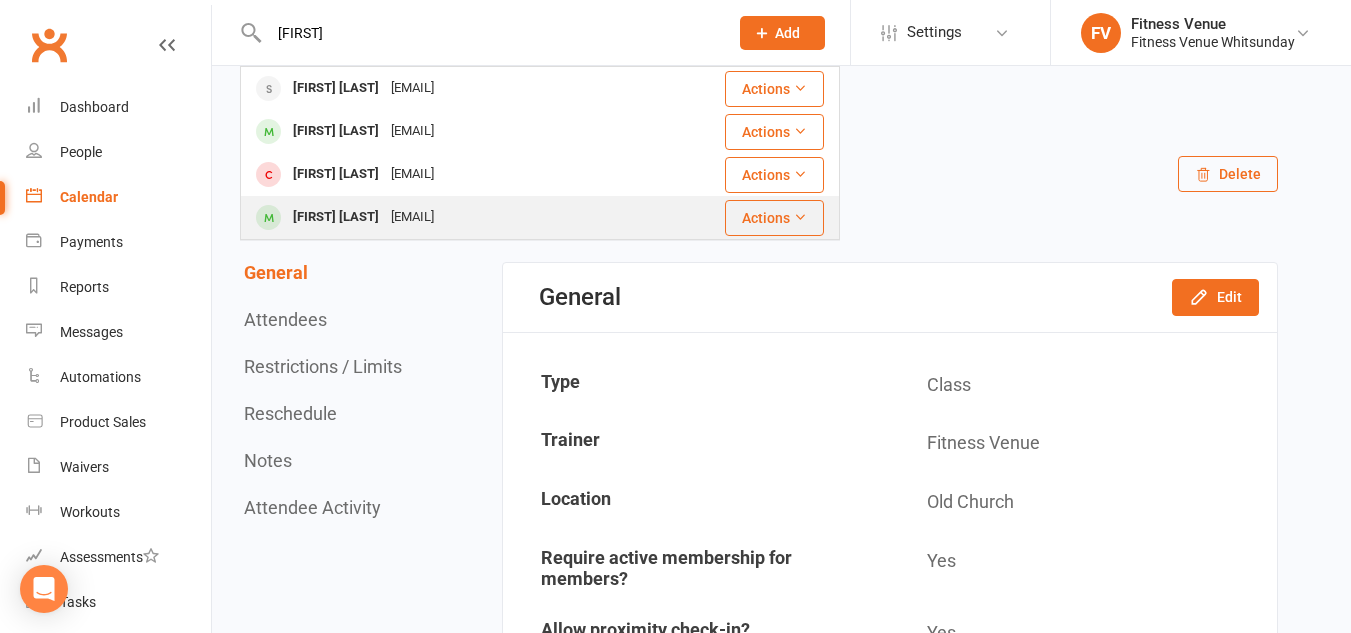 click on "[FIRST] [LAST]" at bounding box center (336, 217) 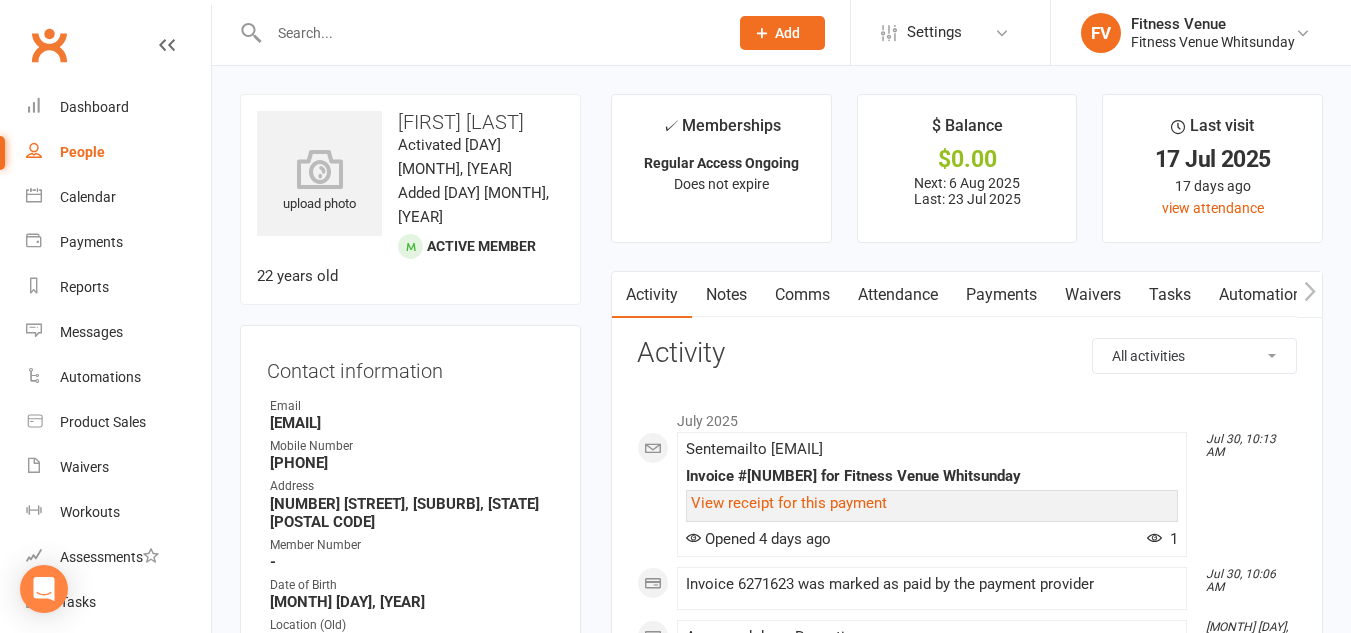 click on "Payments" at bounding box center [1001, 295] 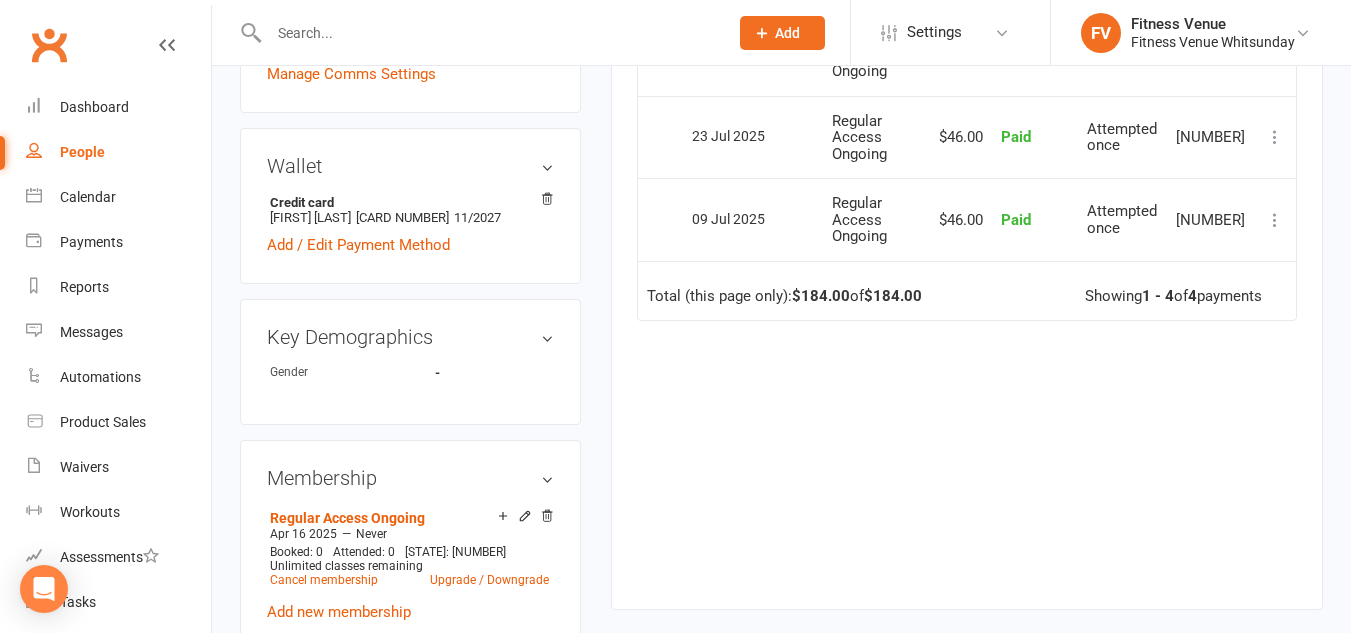scroll, scrollTop: 900, scrollLeft: 0, axis: vertical 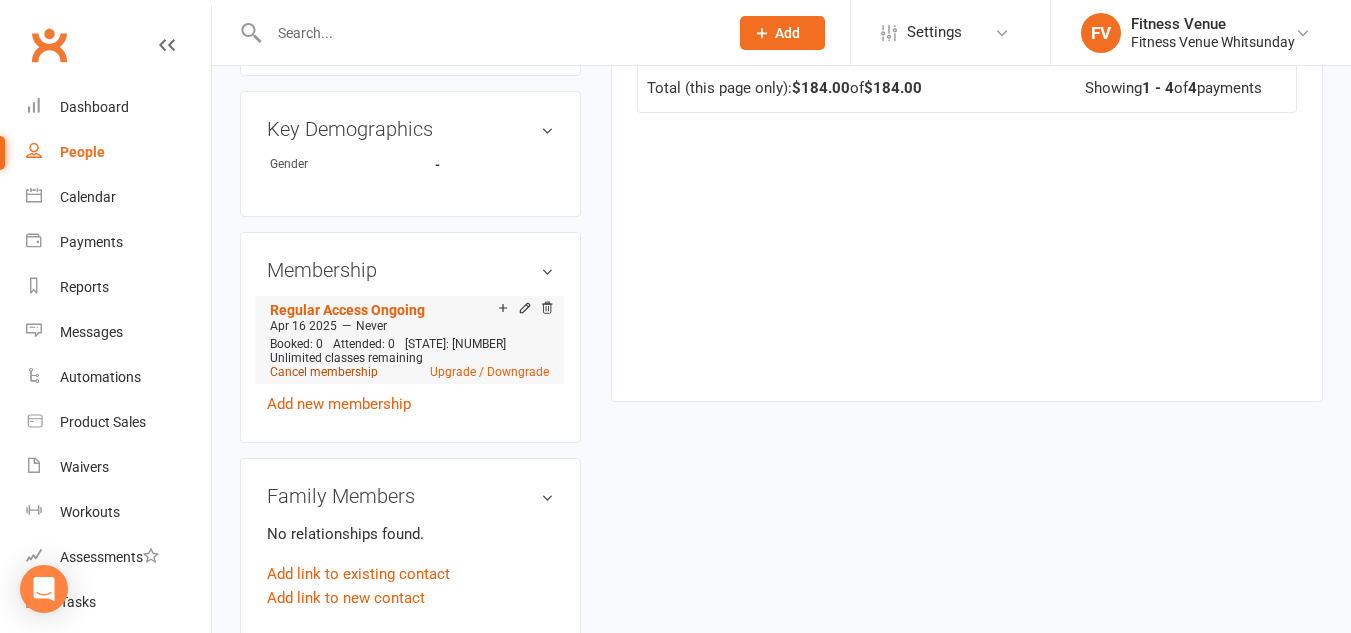 click on "Cancel membership" at bounding box center (324, 372) 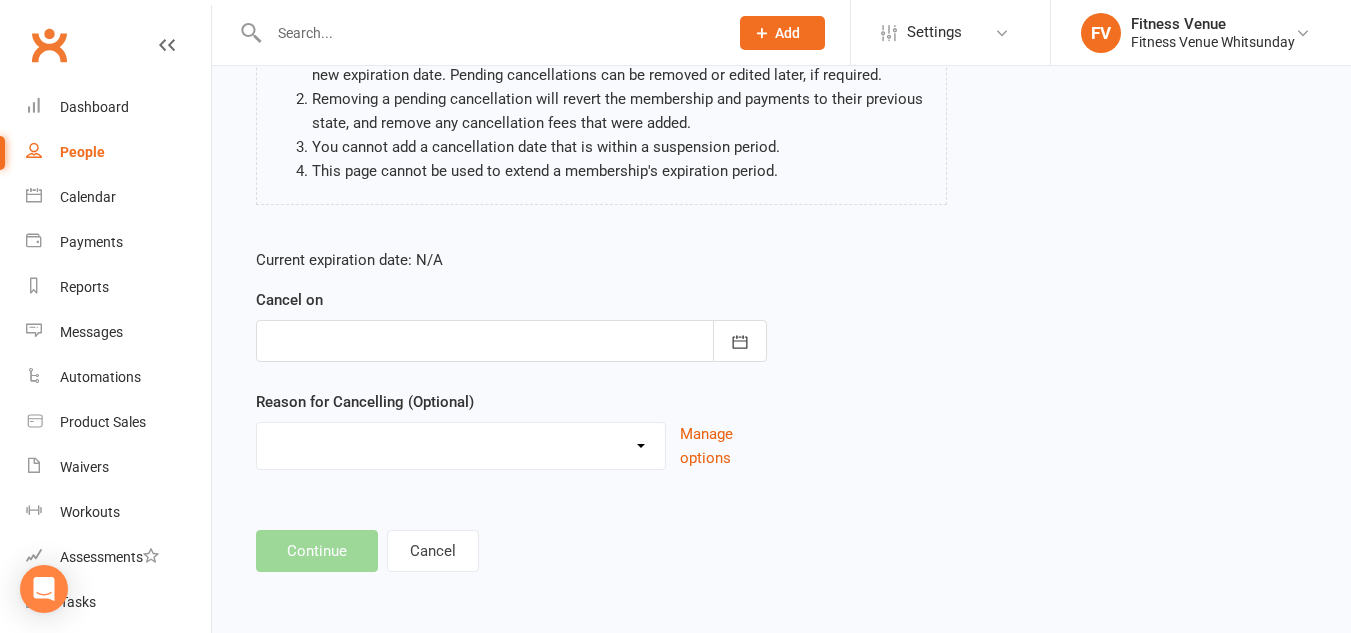 scroll, scrollTop: 0, scrollLeft: 0, axis: both 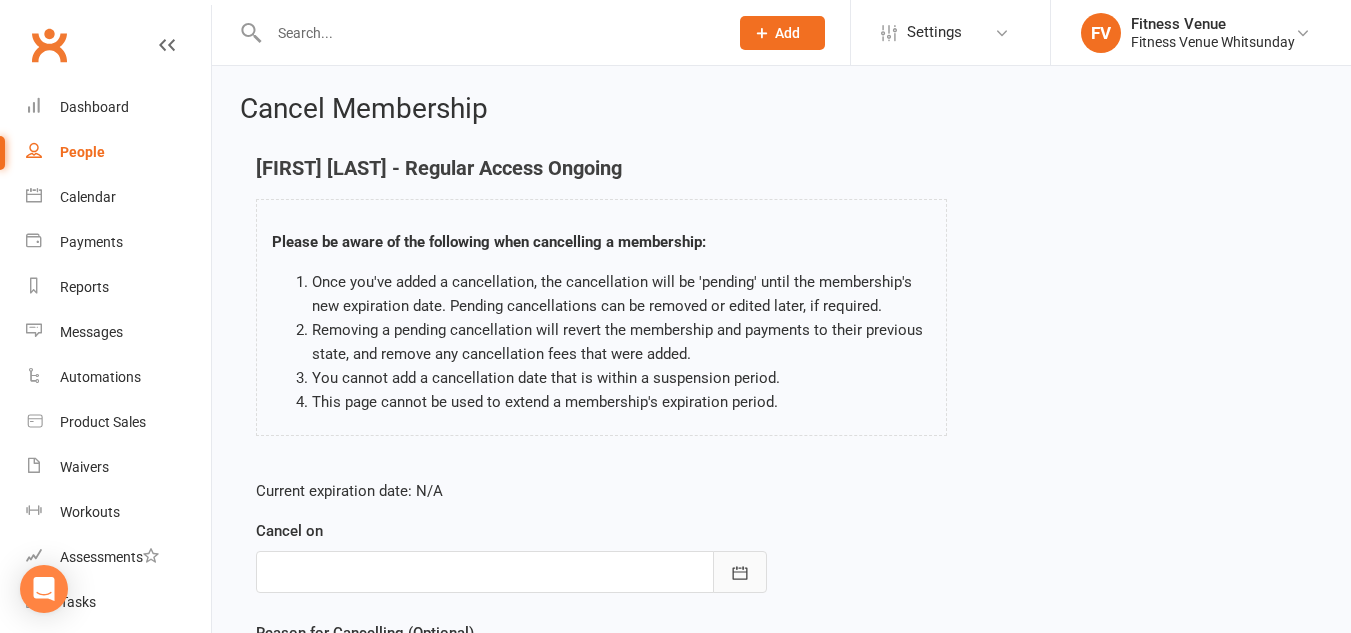 click 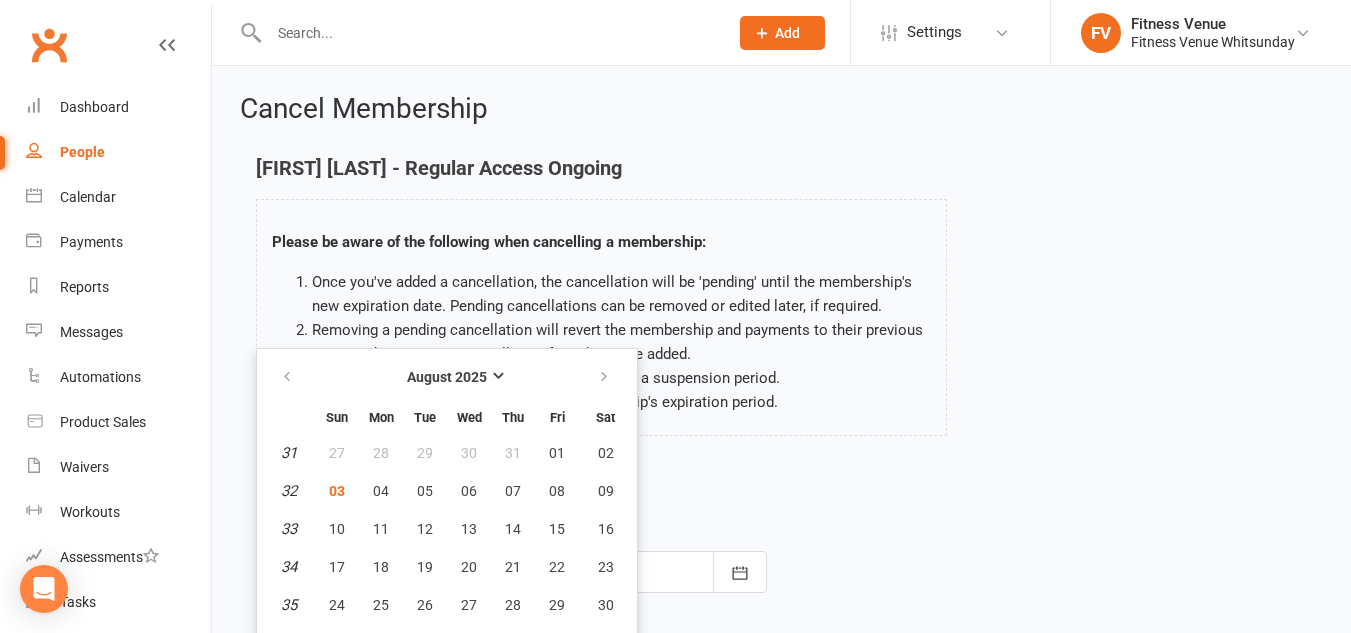 scroll, scrollTop: 30, scrollLeft: 0, axis: vertical 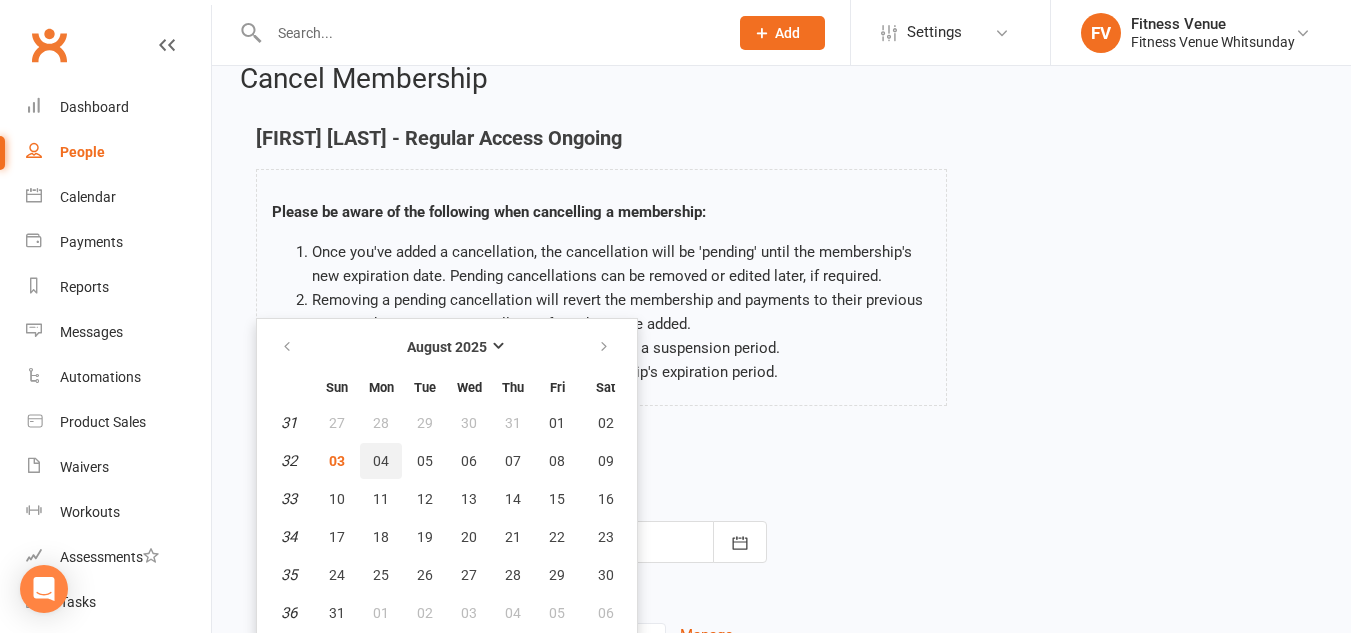 click on "04" at bounding box center [381, 461] 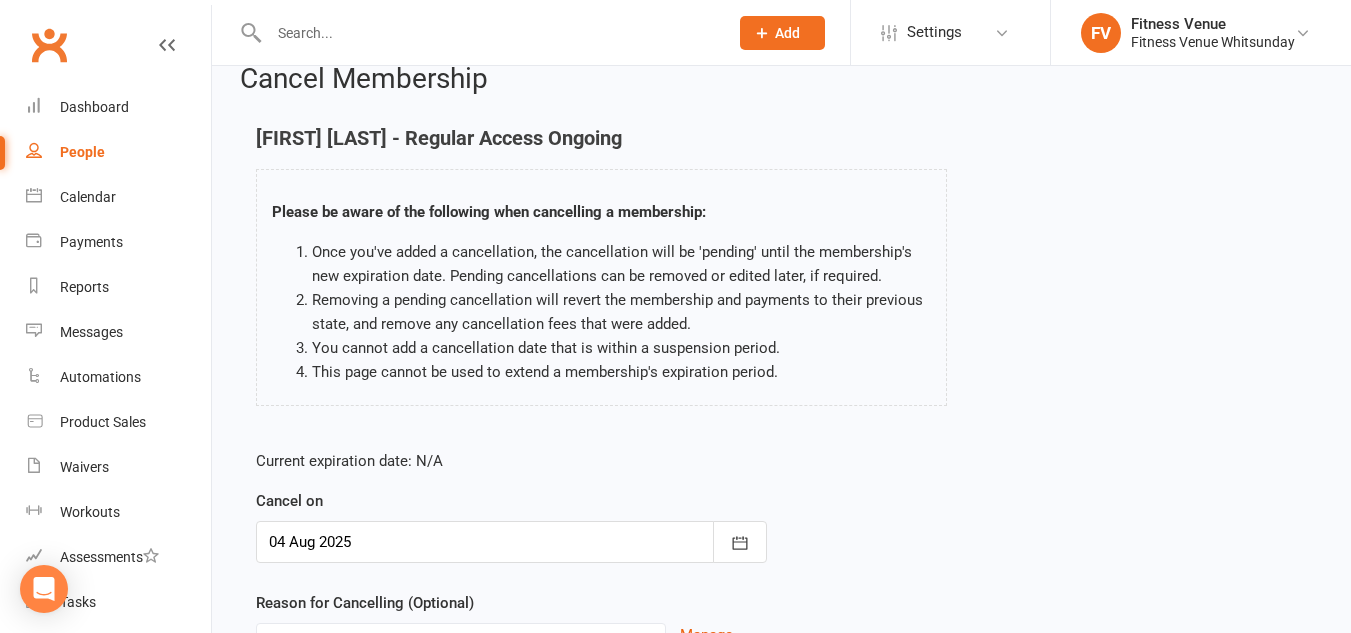 scroll, scrollTop: 0, scrollLeft: 0, axis: both 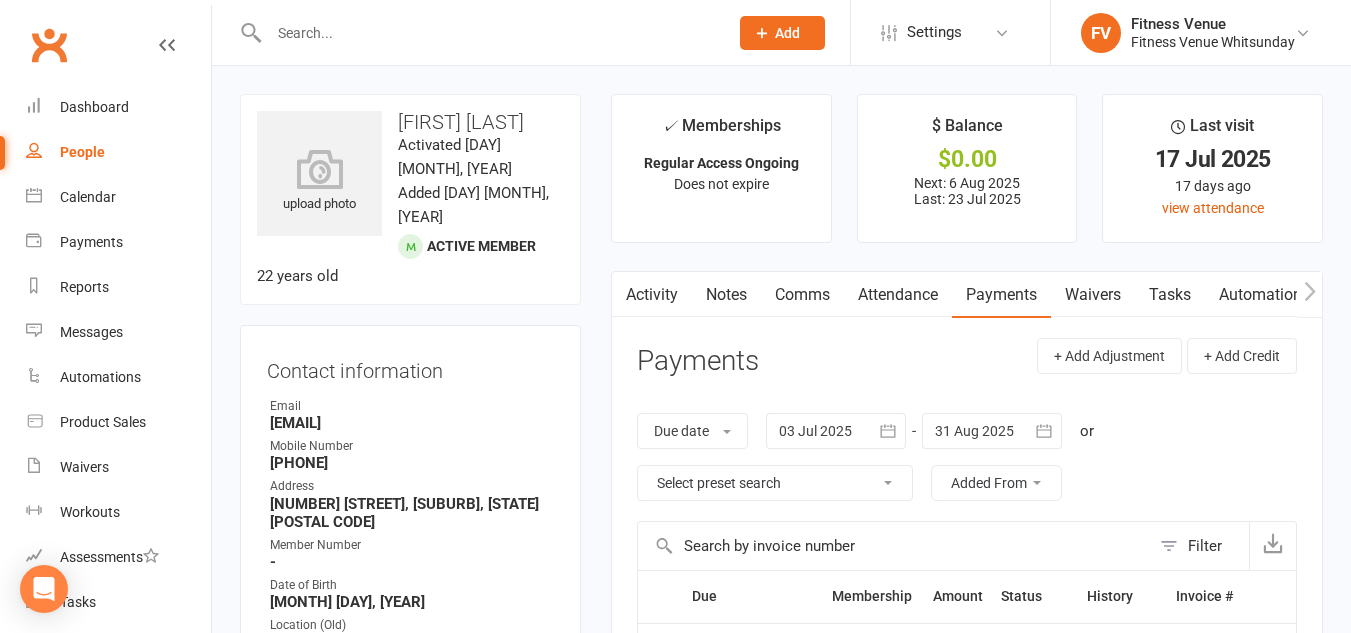 click on "Payments" at bounding box center (1001, 295) 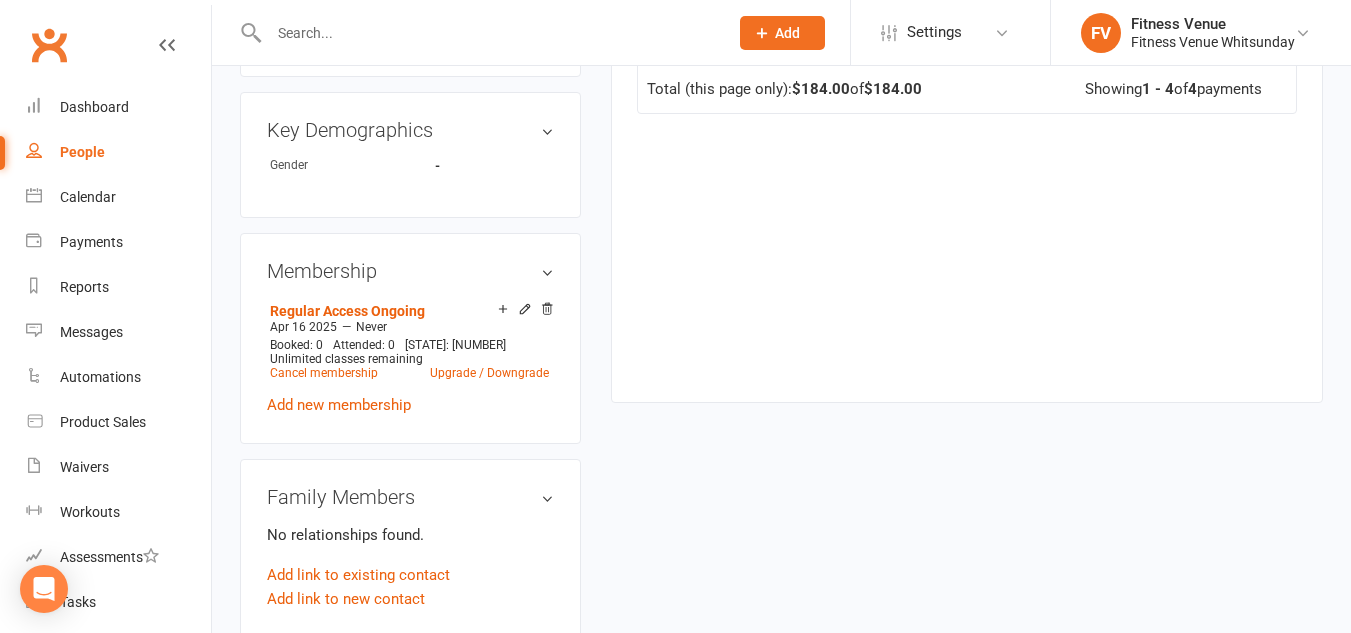 scroll, scrollTop: 900, scrollLeft: 0, axis: vertical 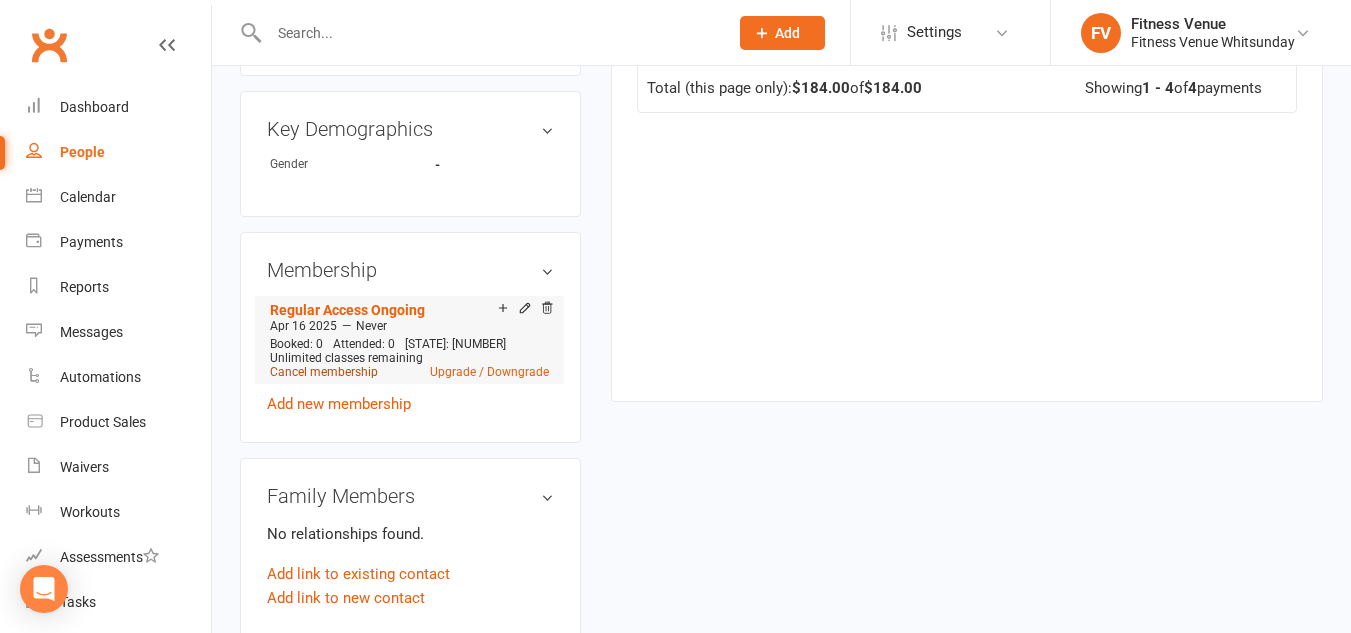 click on "Cancel membership" at bounding box center [324, 372] 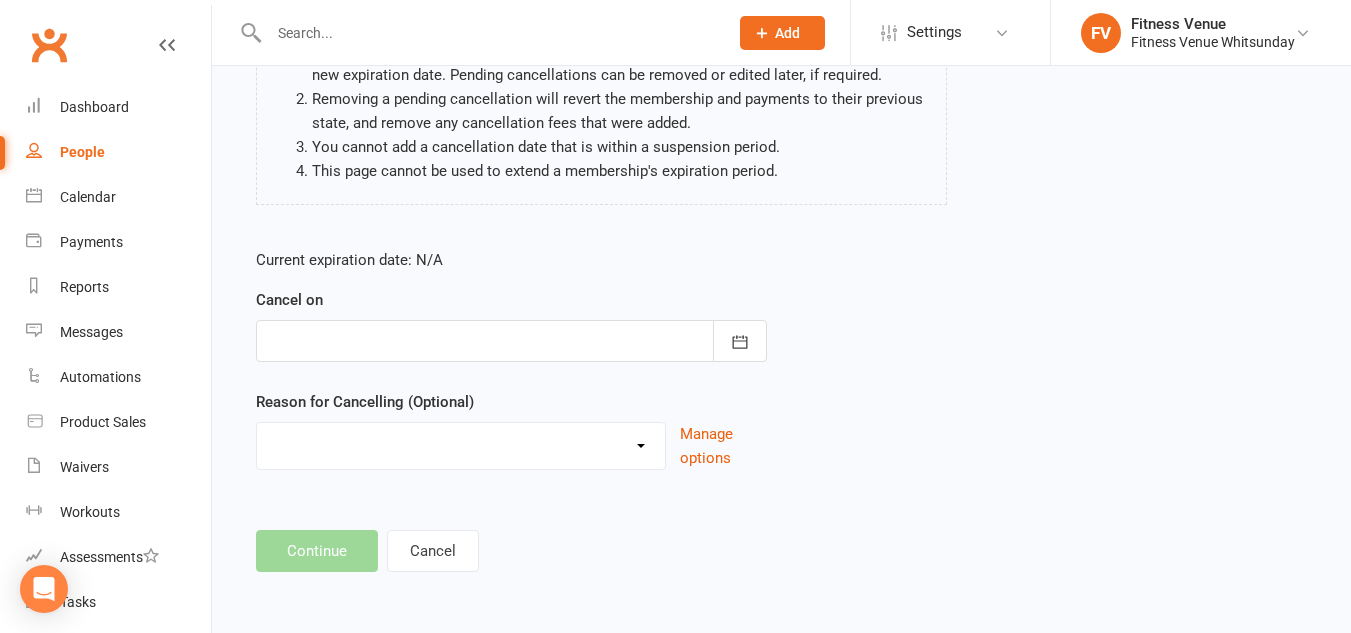 scroll, scrollTop: 0, scrollLeft: 0, axis: both 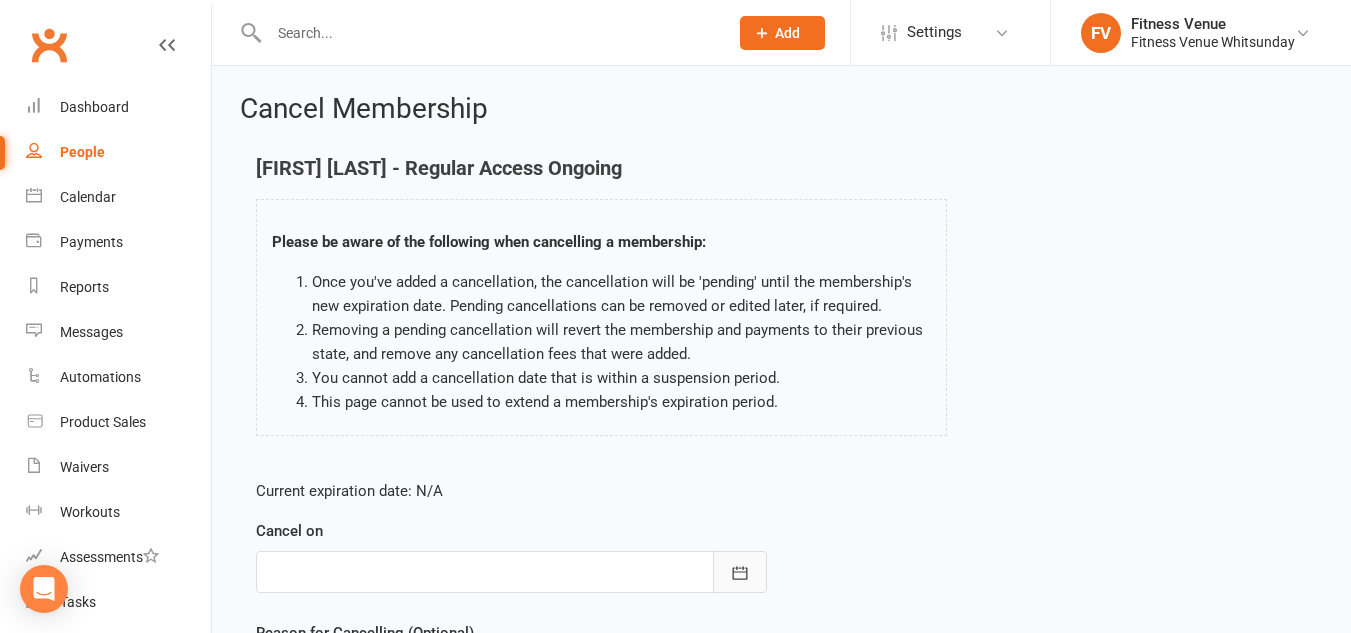 click at bounding box center (740, 572) 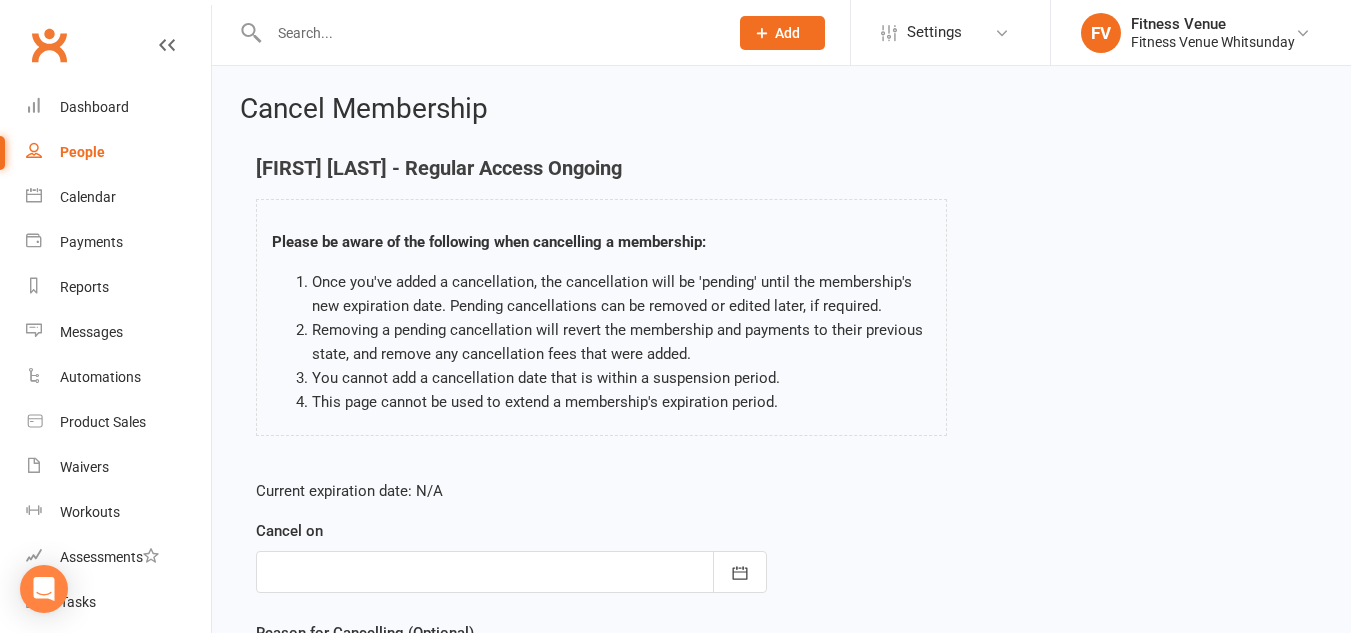 scroll, scrollTop: 30, scrollLeft: 0, axis: vertical 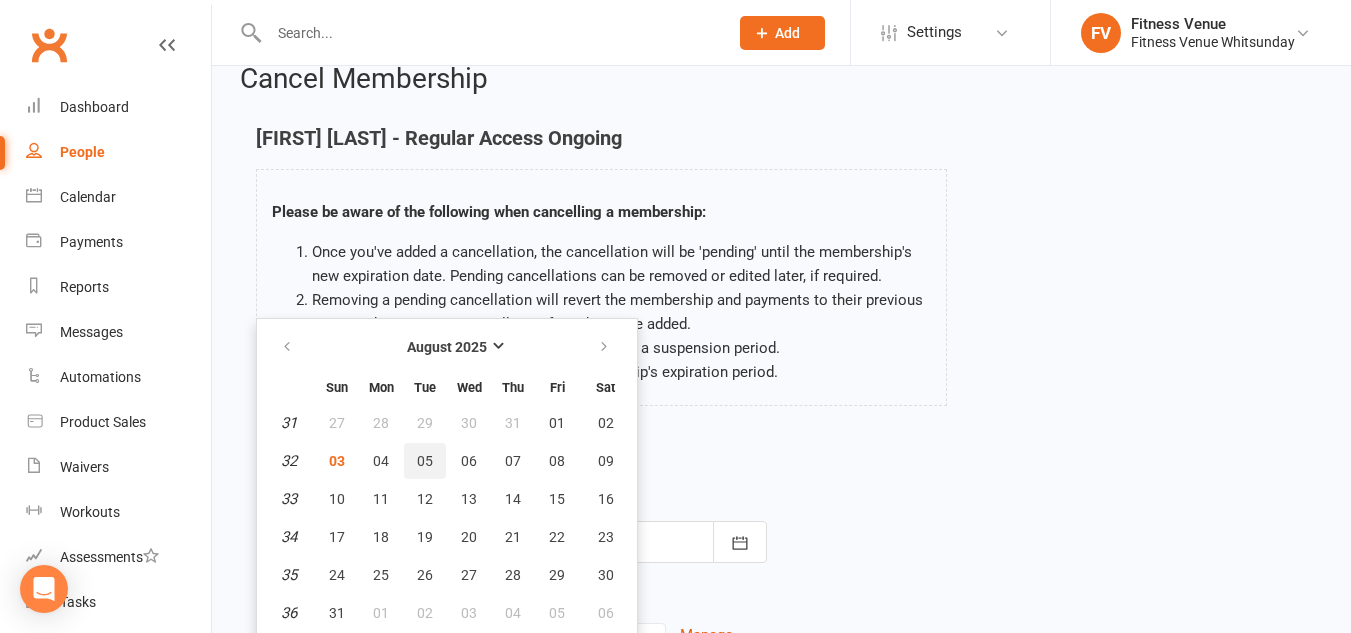 click on "05" at bounding box center [425, 461] 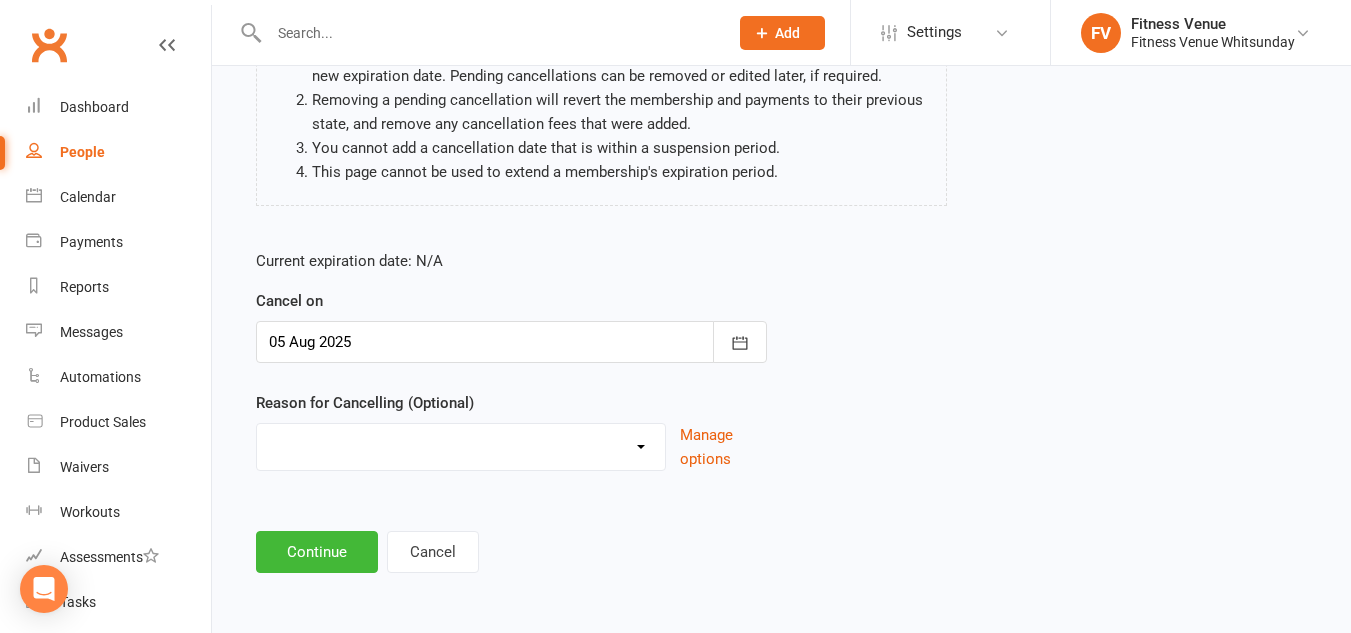 scroll, scrollTop: 231, scrollLeft: 0, axis: vertical 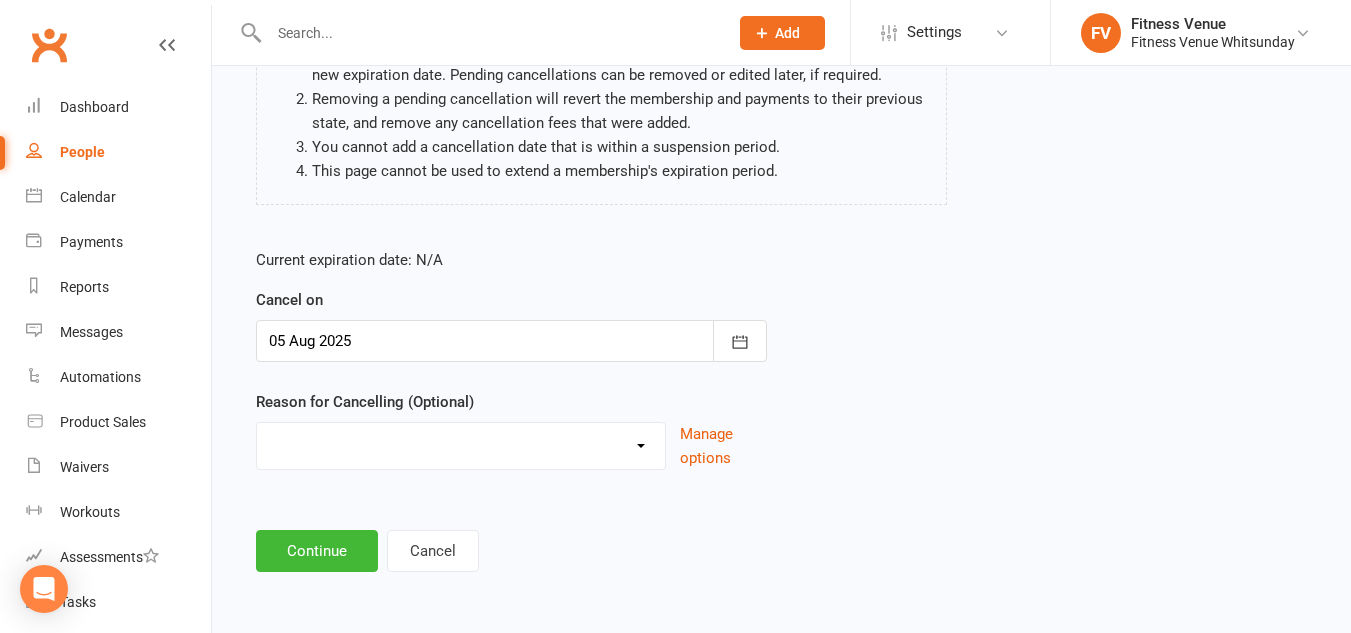 click on "Email request Excessive defaults Holiday Injury Leaving town Other reason" at bounding box center [461, 443] 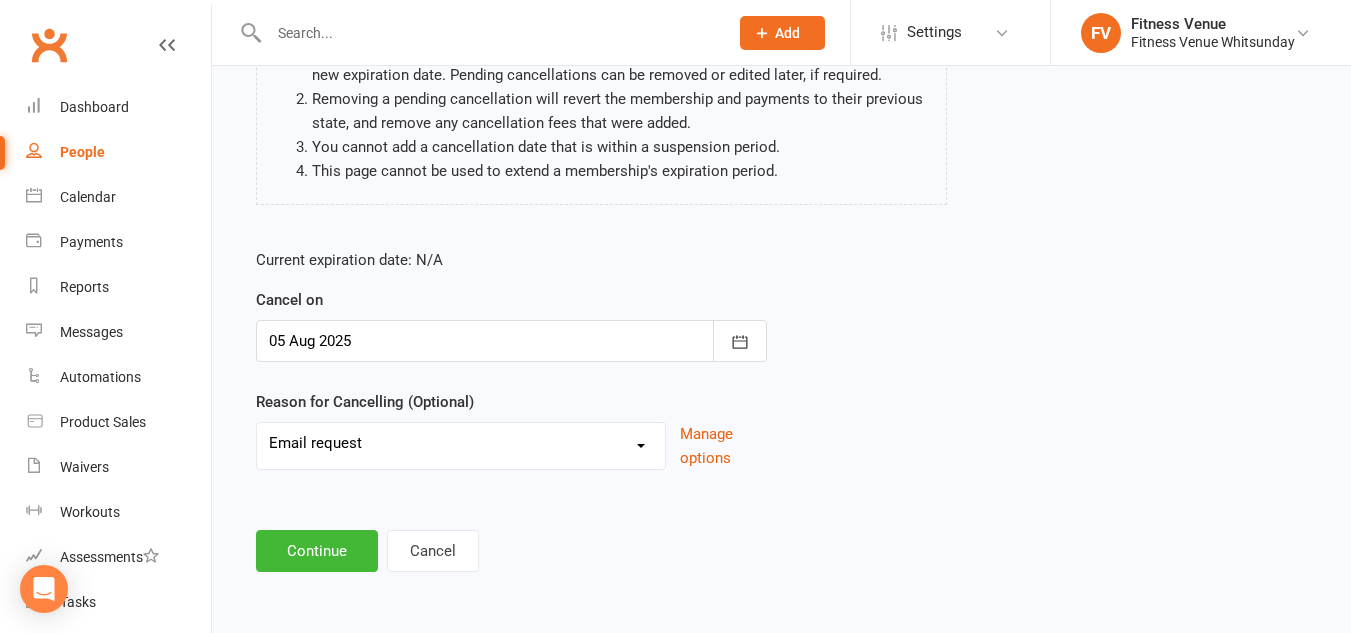 click on "Email request Excessive defaults Holiday Injury Leaving town Other reason" at bounding box center [461, 443] 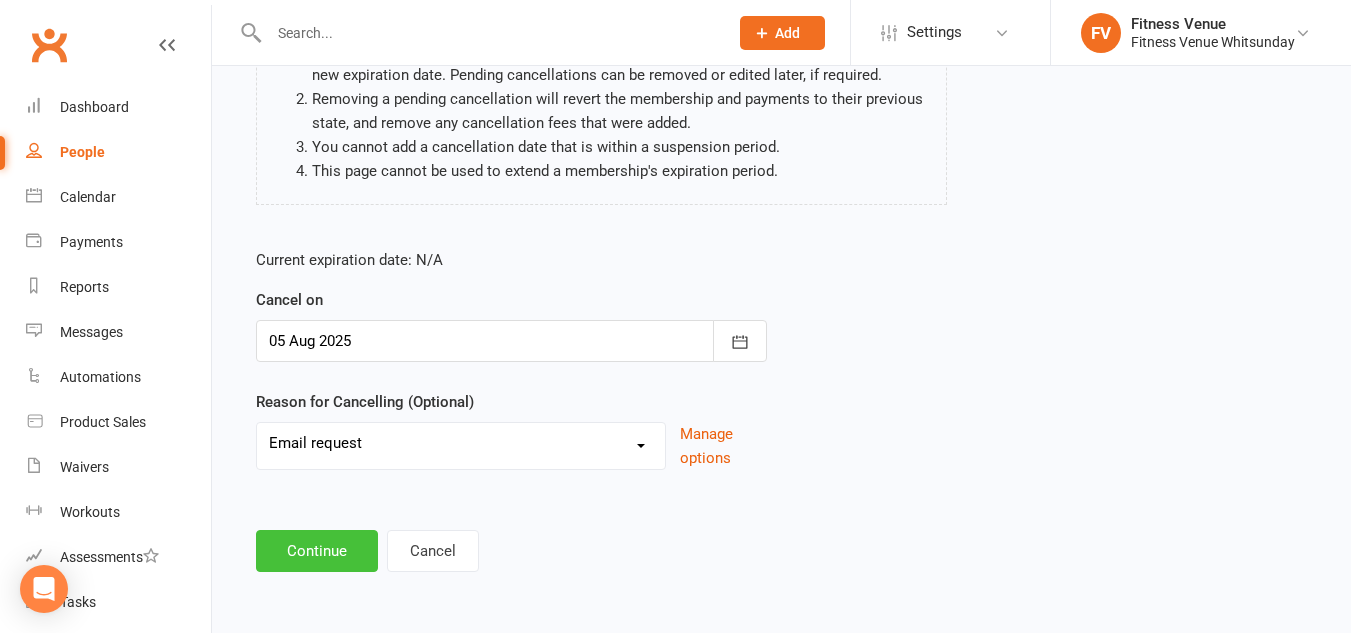 click on "Continue" at bounding box center [317, 551] 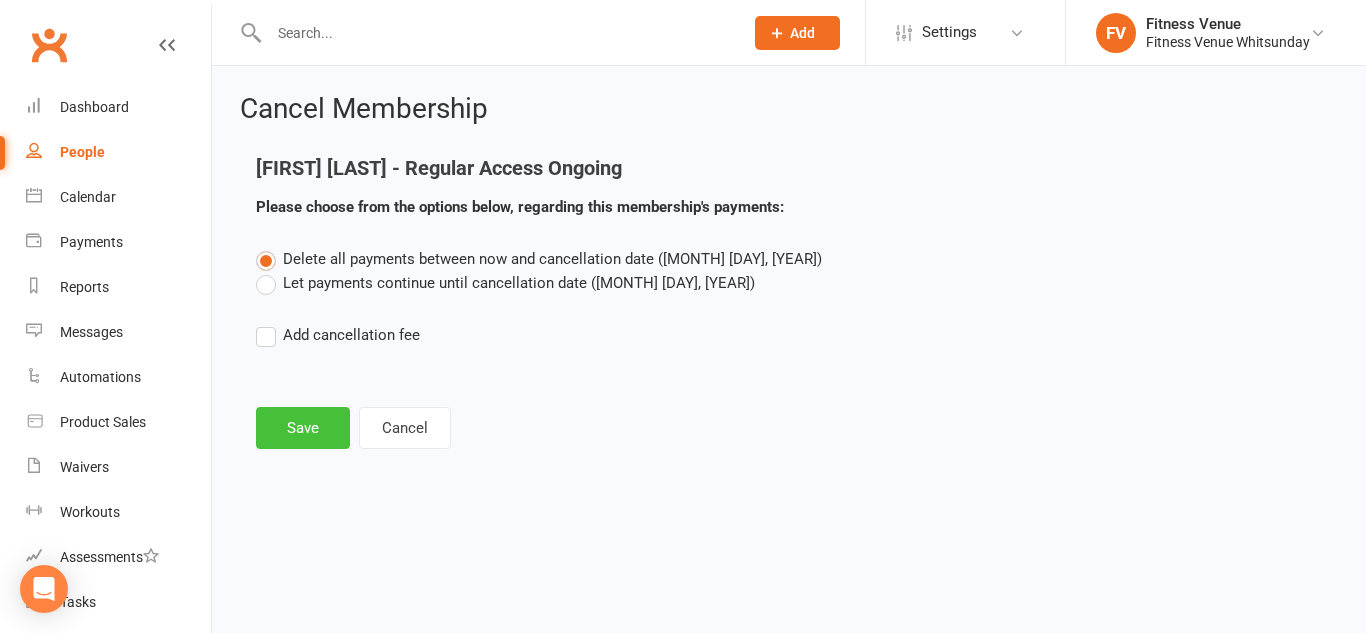 click on "Save" at bounding box center [303, 428] 